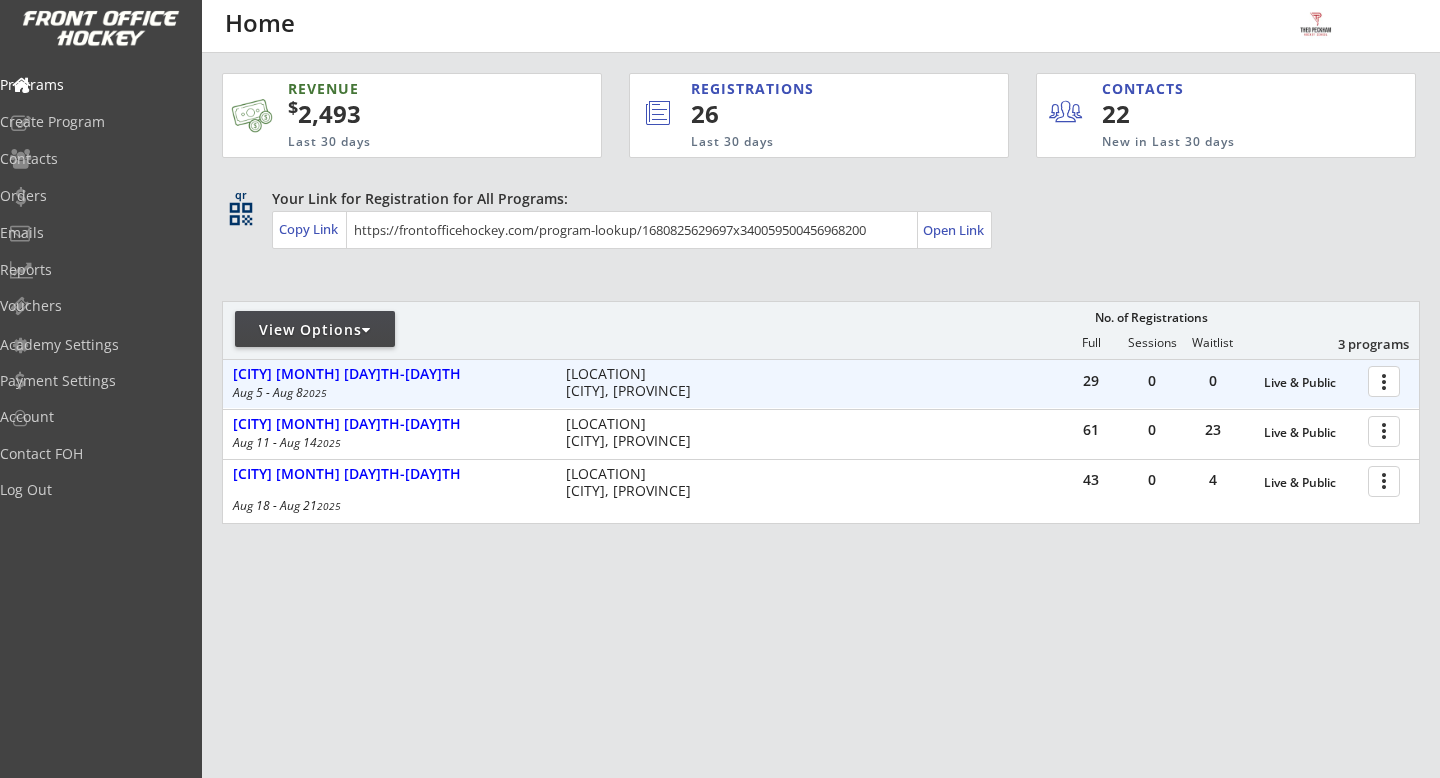 scroll, scrollTop: 0, scrollLeft: 0, axis: both 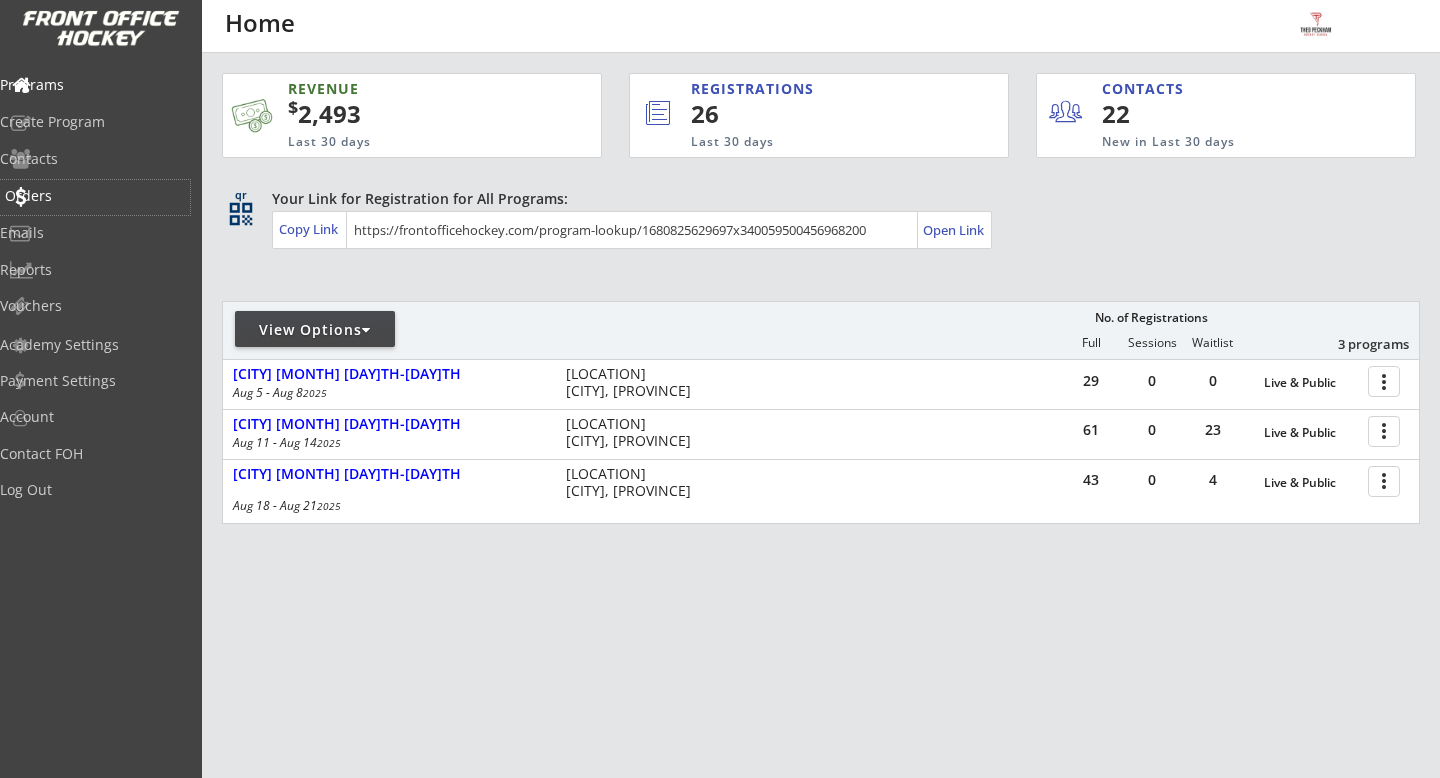 click on "Orders" at bounding box center (95, 196) 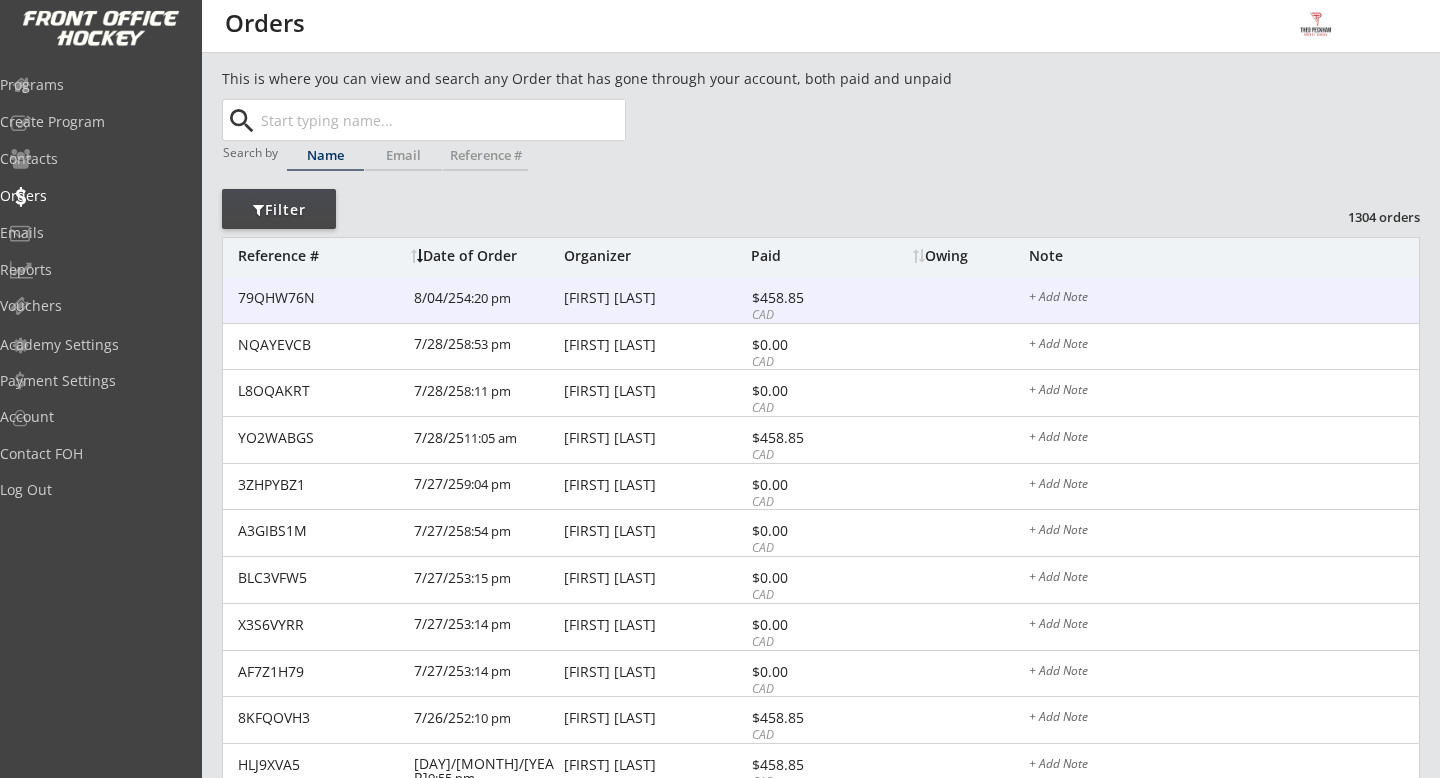 click on "[FIRST] [LAST]" at bounding box center (655, 298) 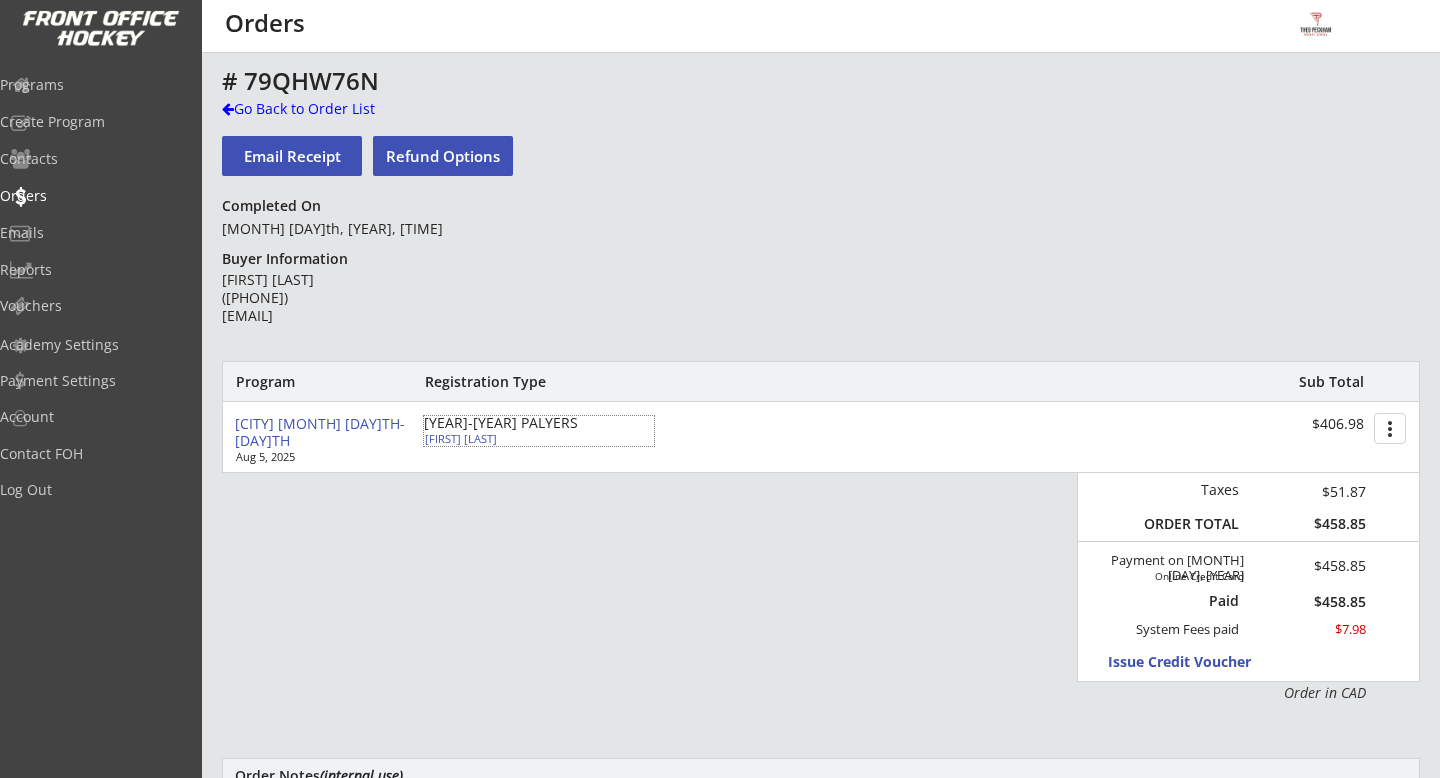 click on "[FIRST] [LAST]" at bounding box center (536, 438) 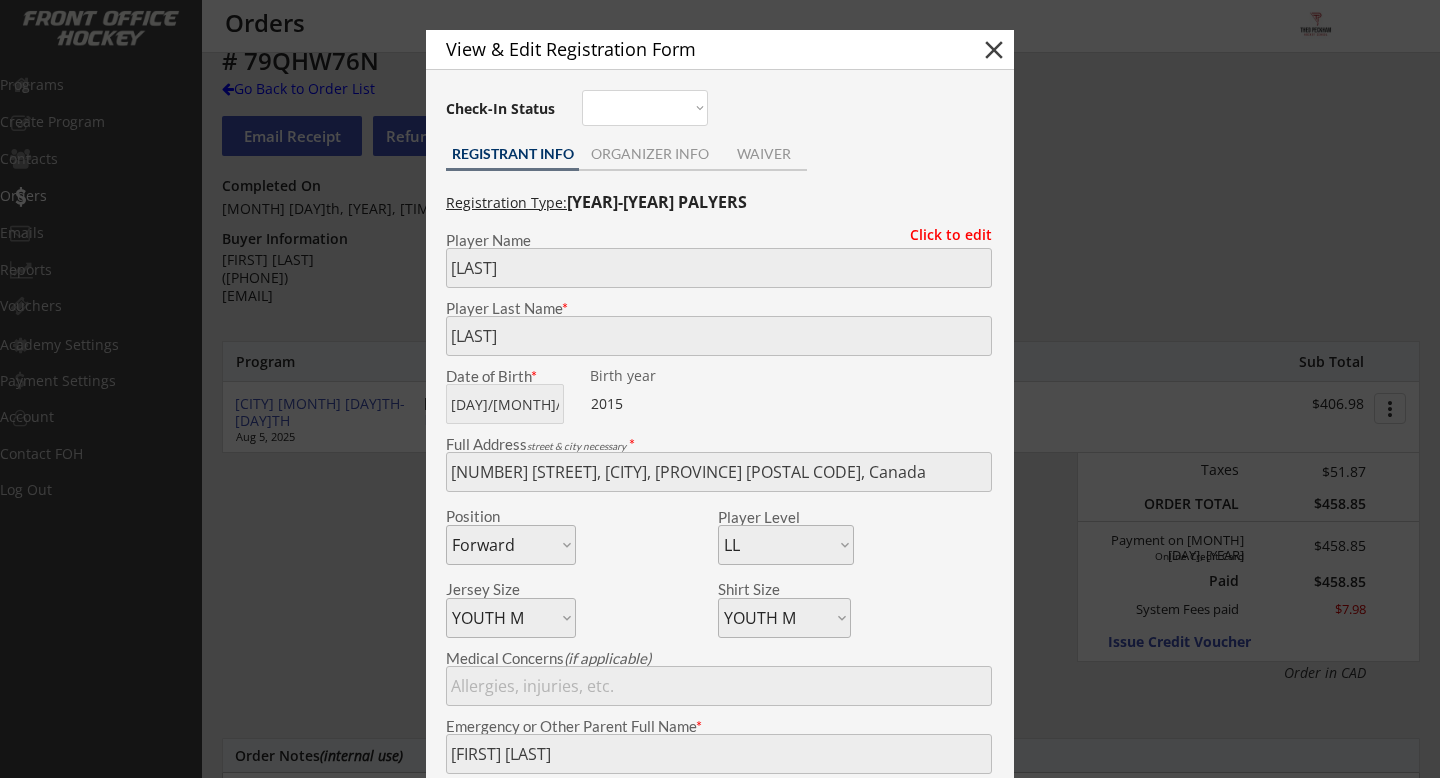 scroll, scrollTop: 0, scrollLeft: 0, axis: both 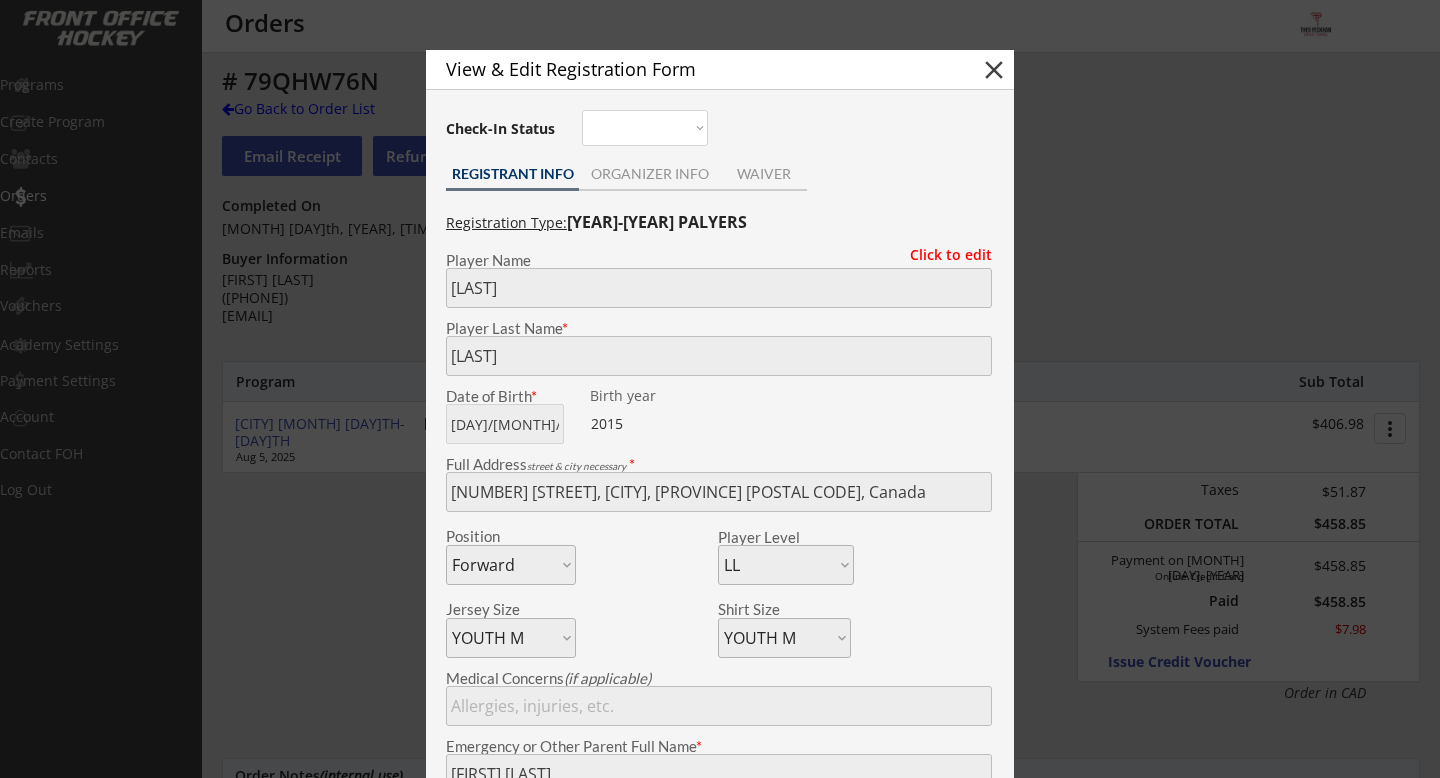 click on "close" at bounding box center (994, 70) 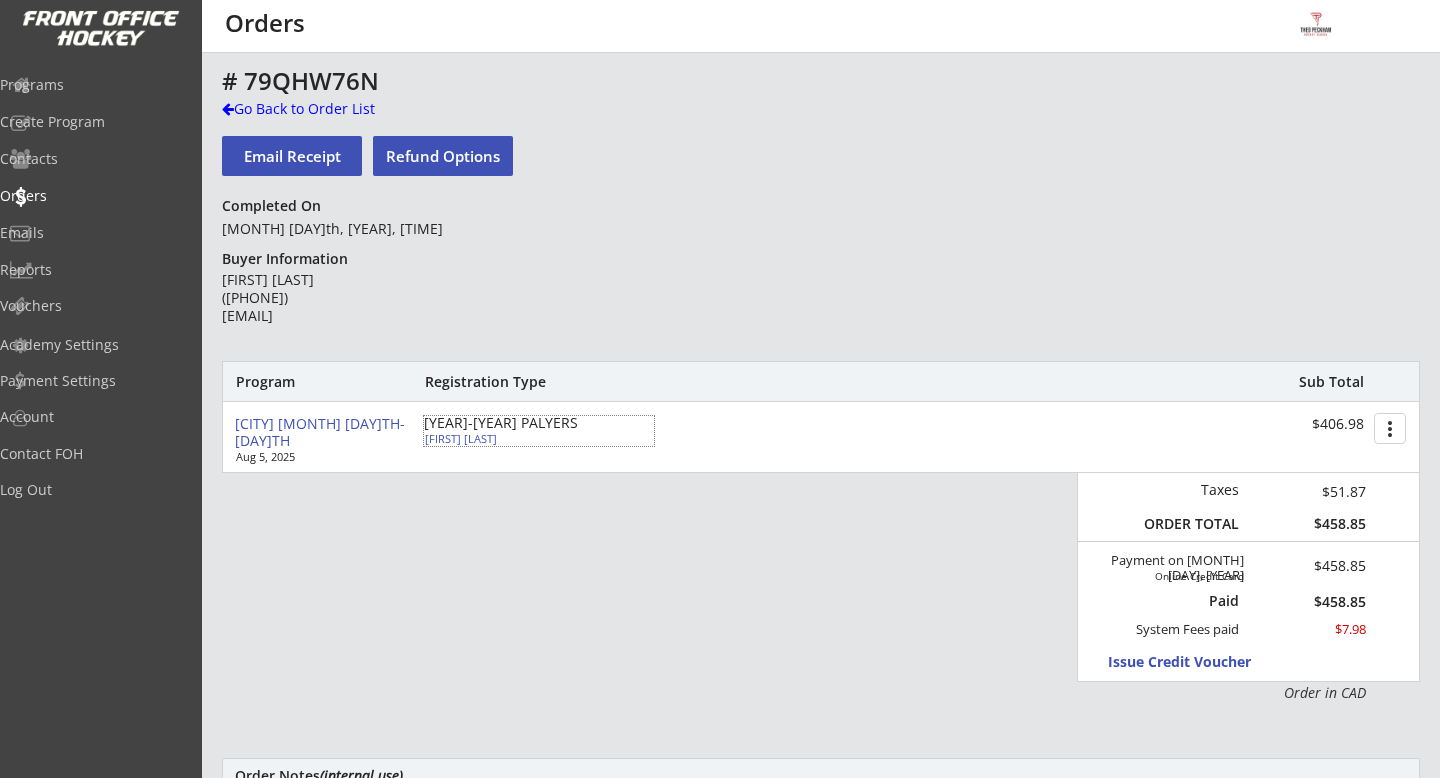 click on "[FIRST] [LAST]" at bounding box center (536, 438) 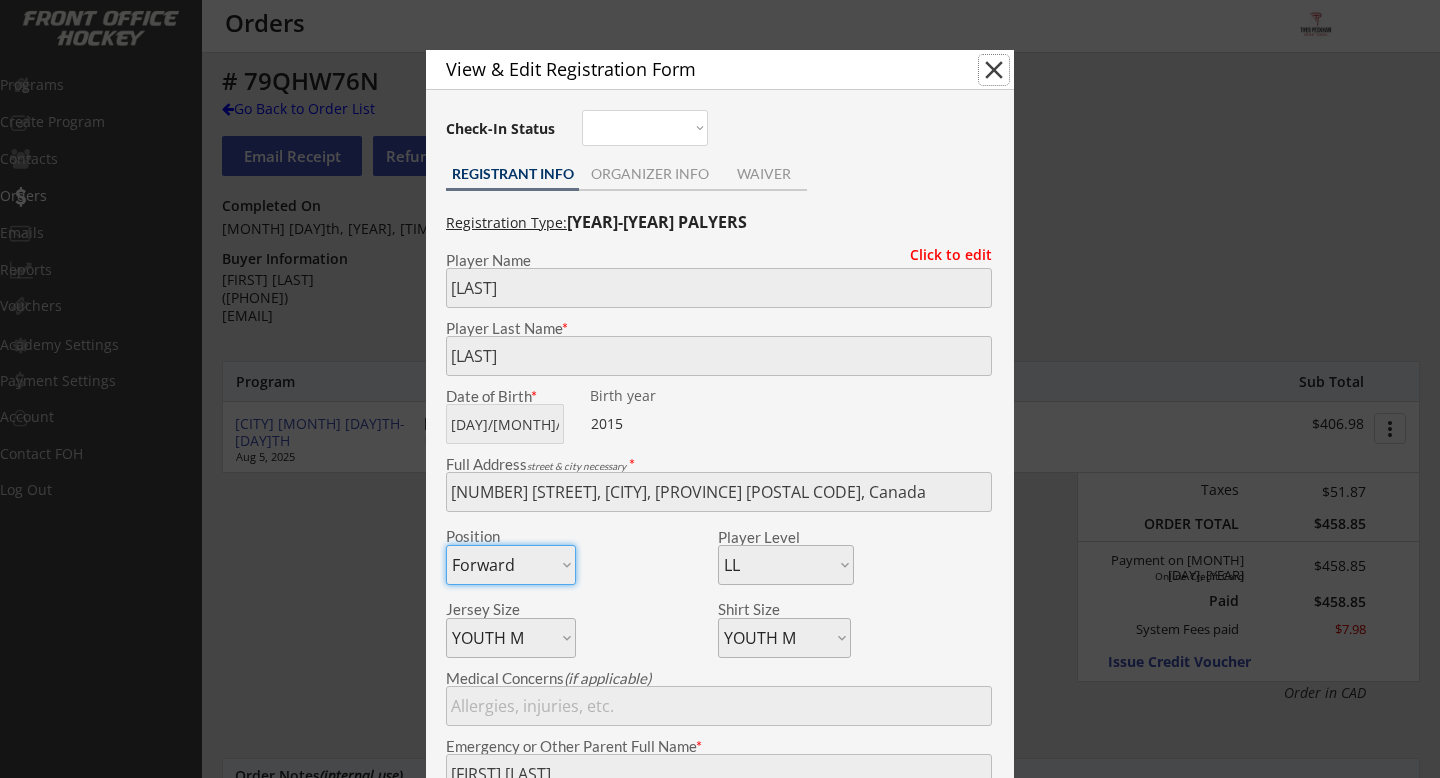 click on "close" at bounding box center (994, 70) 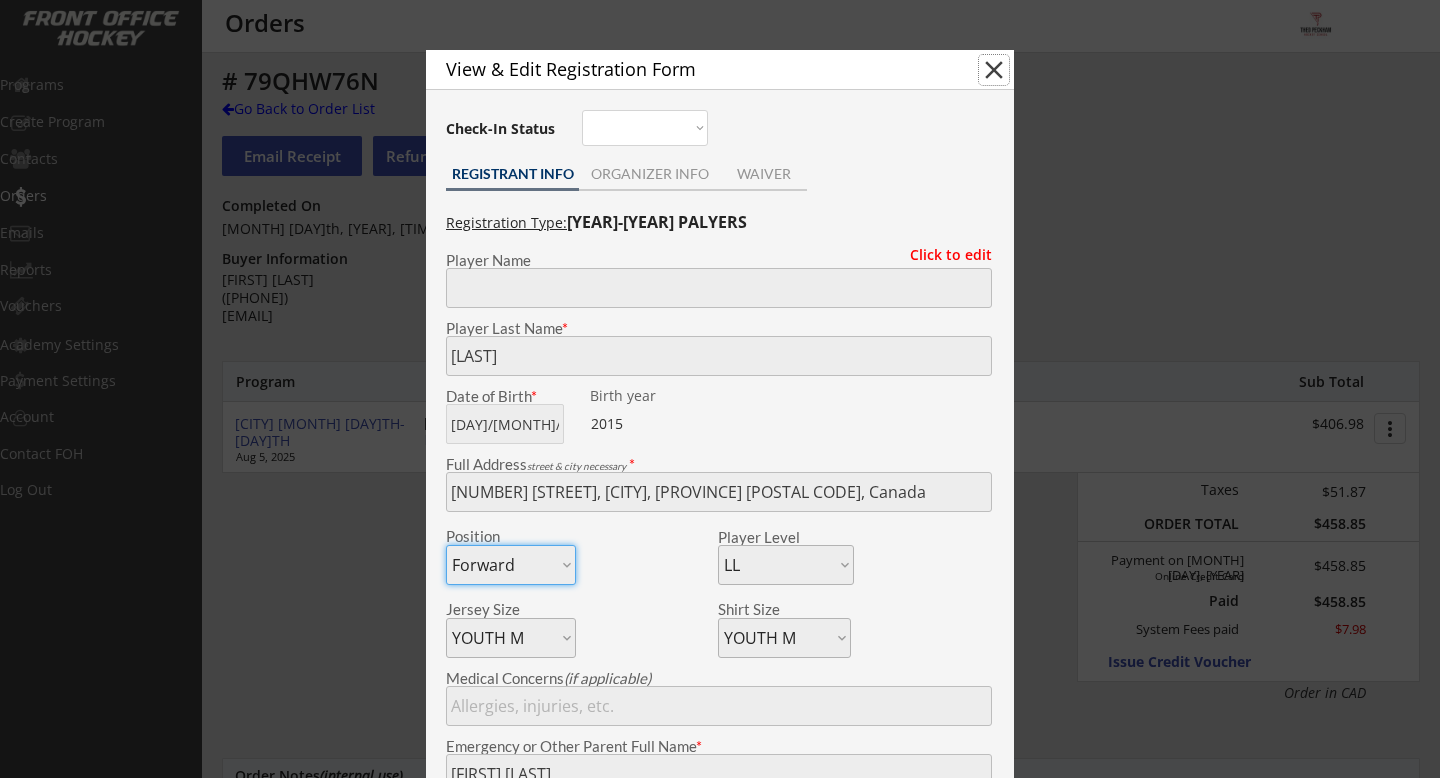 type 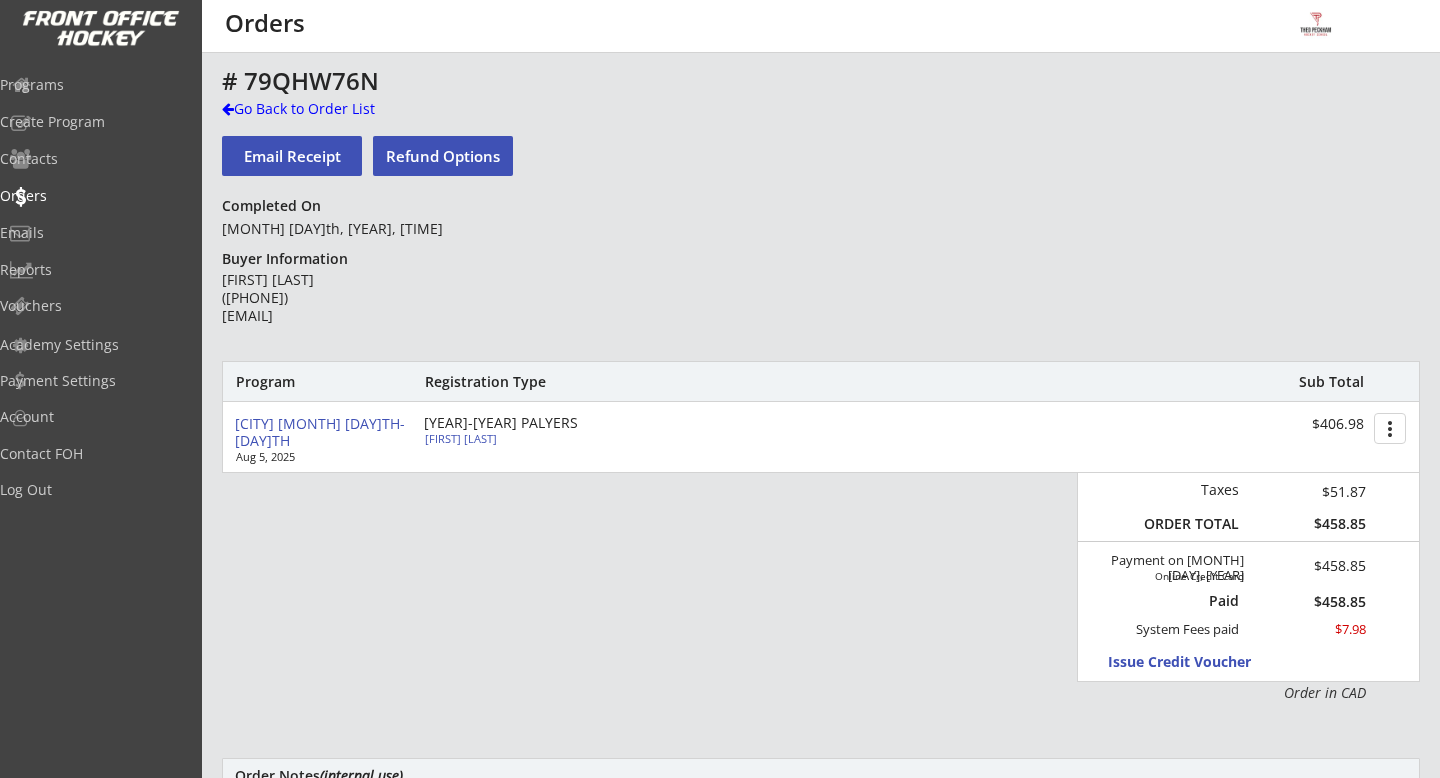 click on "[YEAR]-[YEAR] PALYERS" at bounding box center [539, 423] 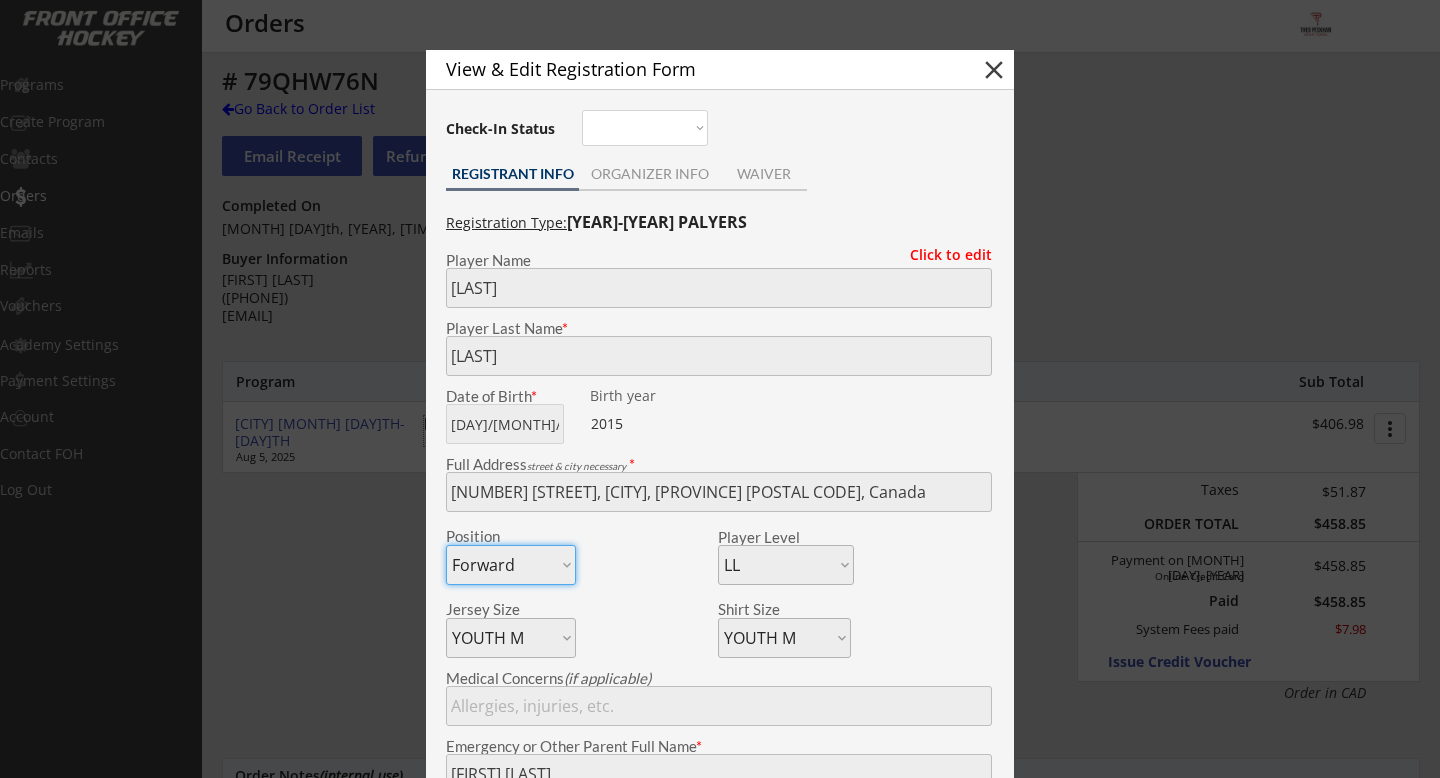 click on "close" at bounding box center (994, 70) 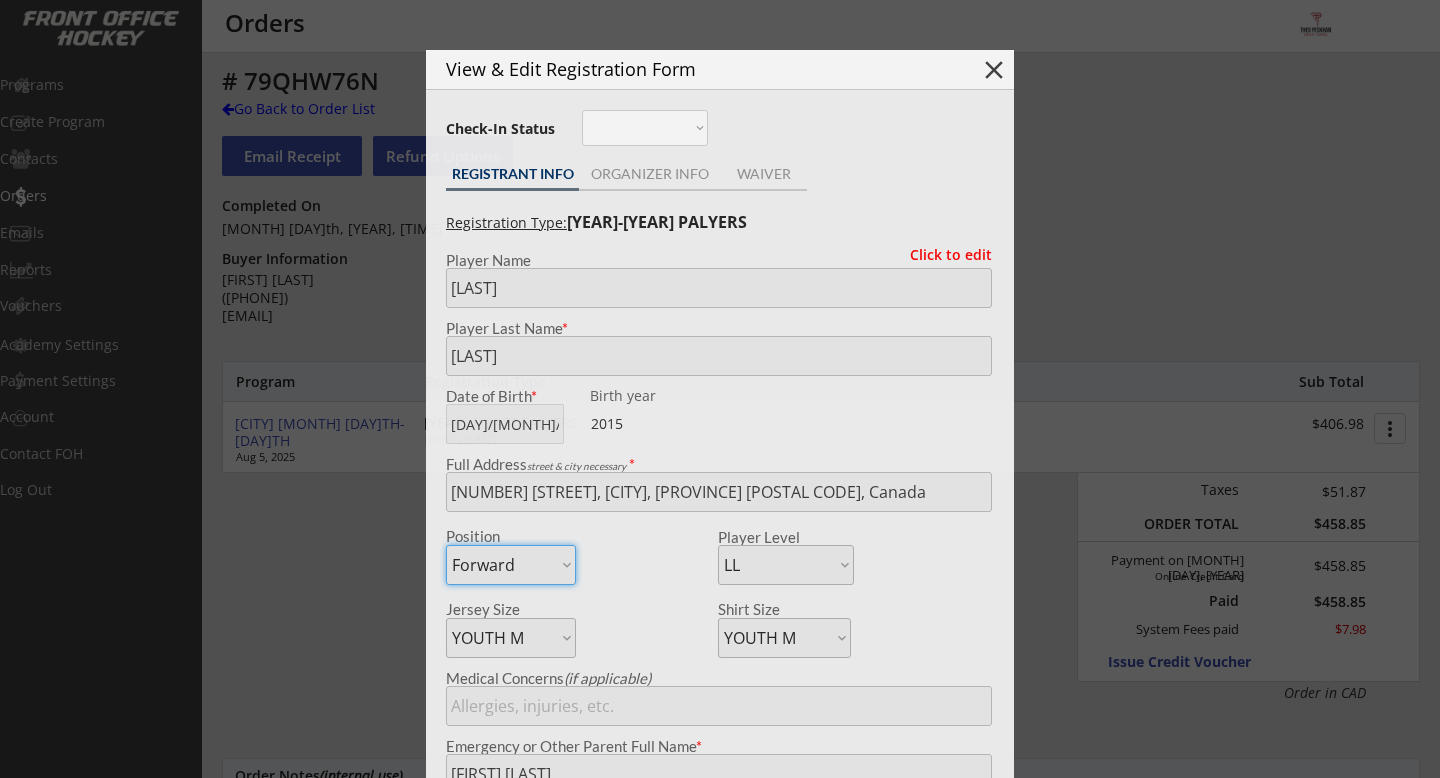 type 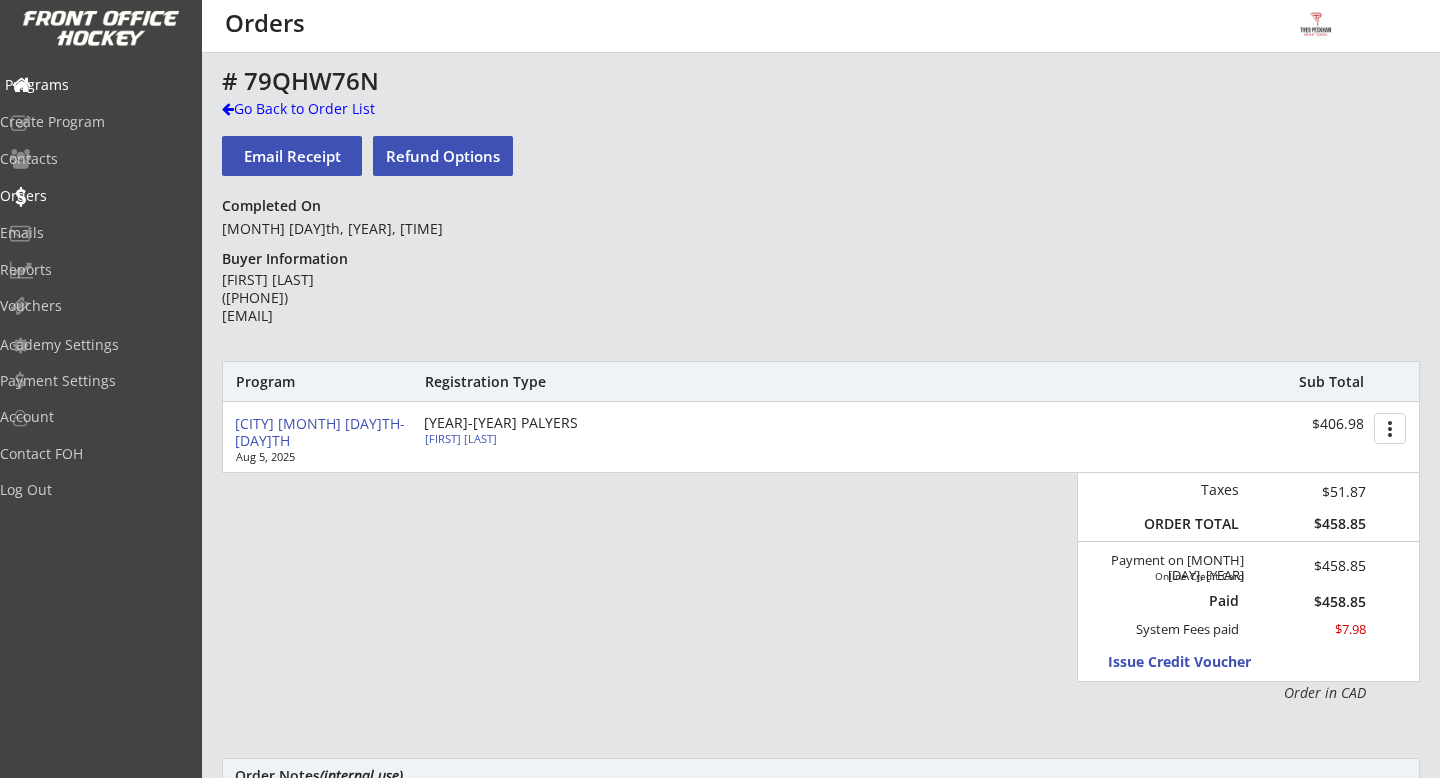 click on "Programs" at bounding box center [95, 85] 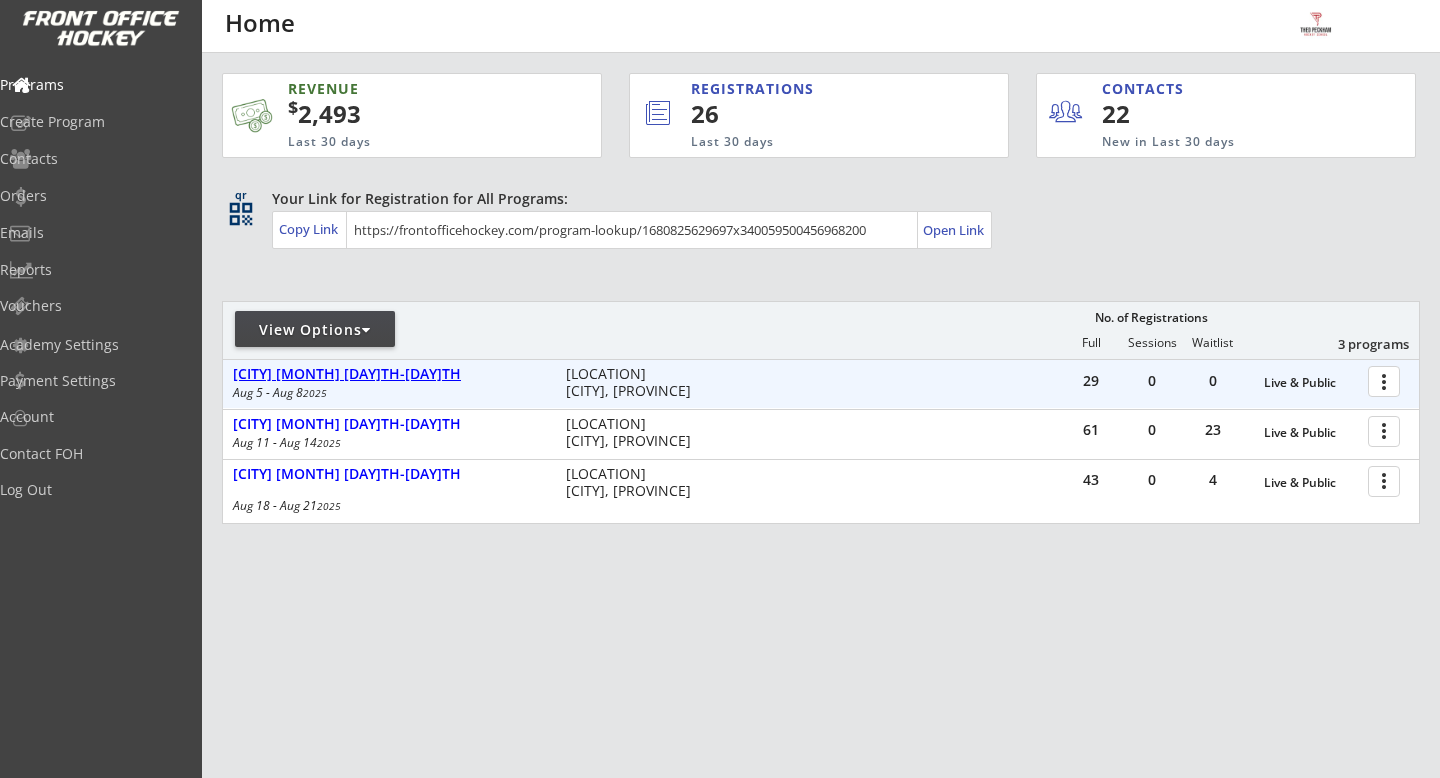 click on "[CITY] [MONTH] [DAY]TH-[DAY]TH" at bounding box center (389, 374) 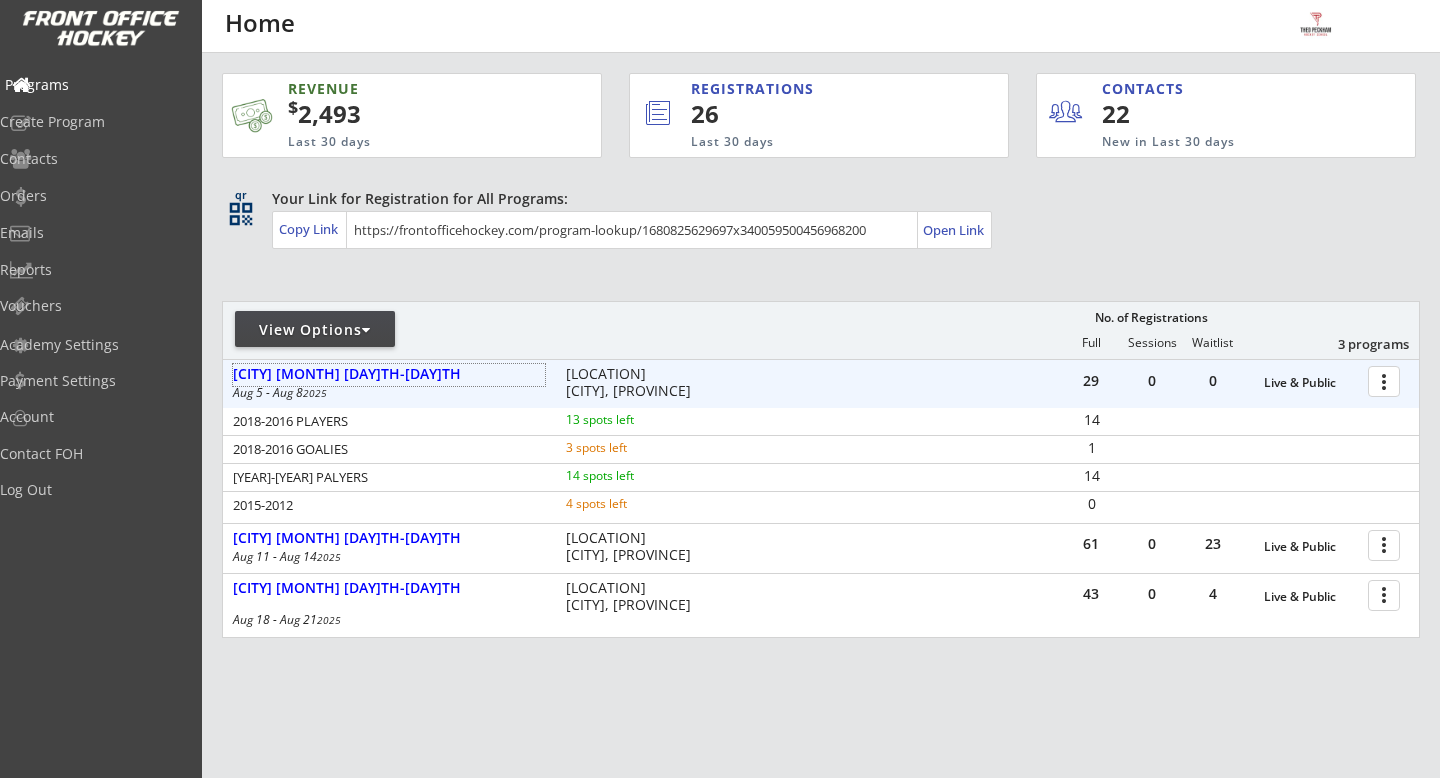 click on "Programs" at bounding box center (95, 85) 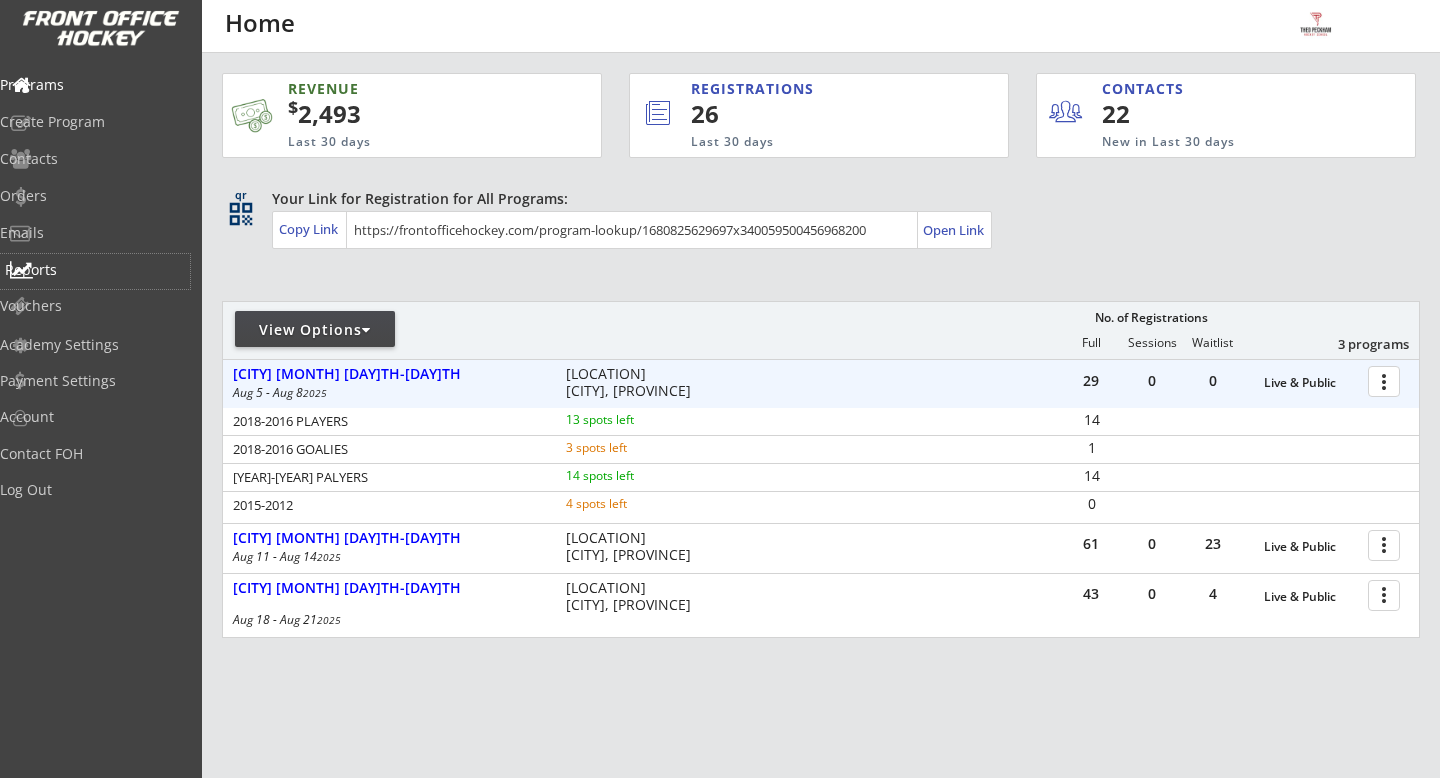 click on "Reports" at bounding box center [95, 270] 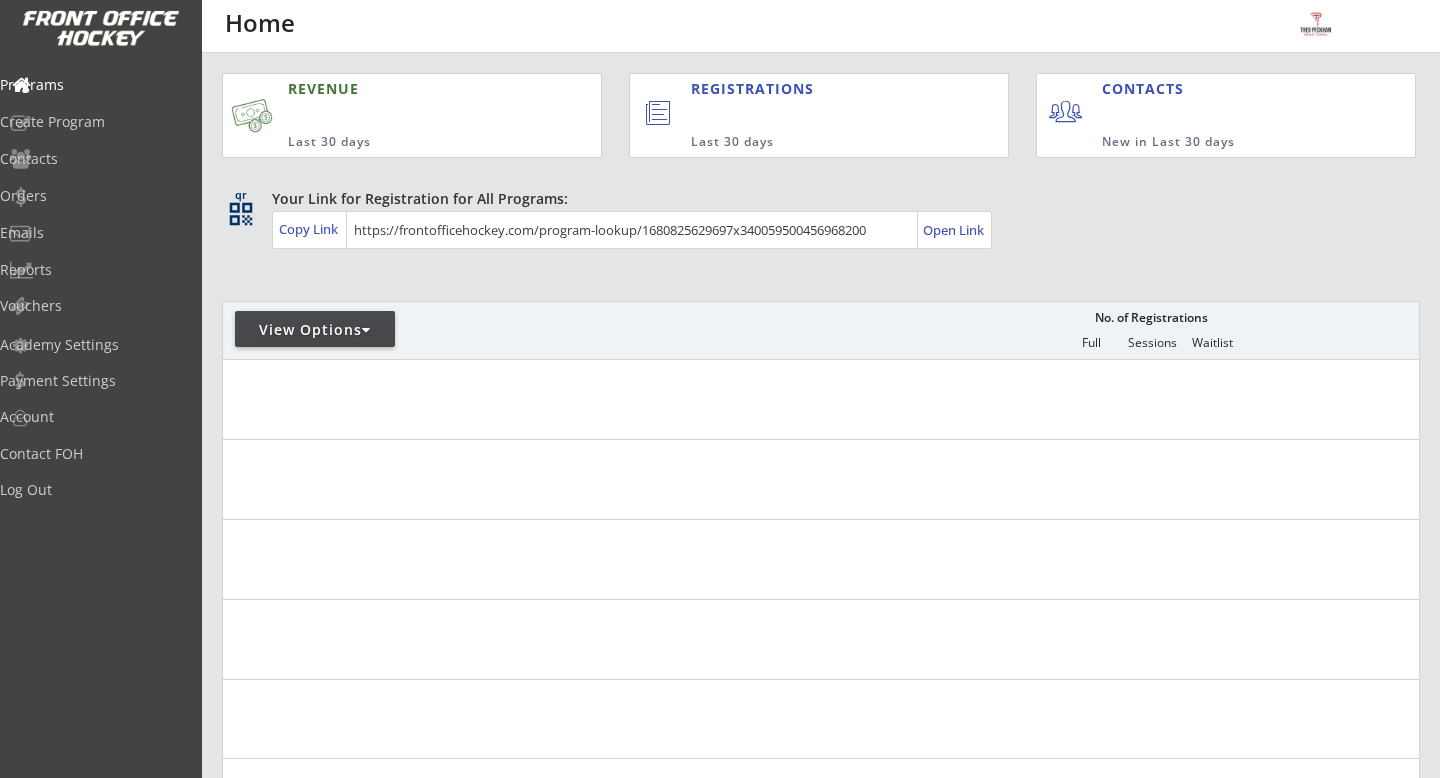 scroll, scrollTop: 0, scrollLeft: 0, axis: both 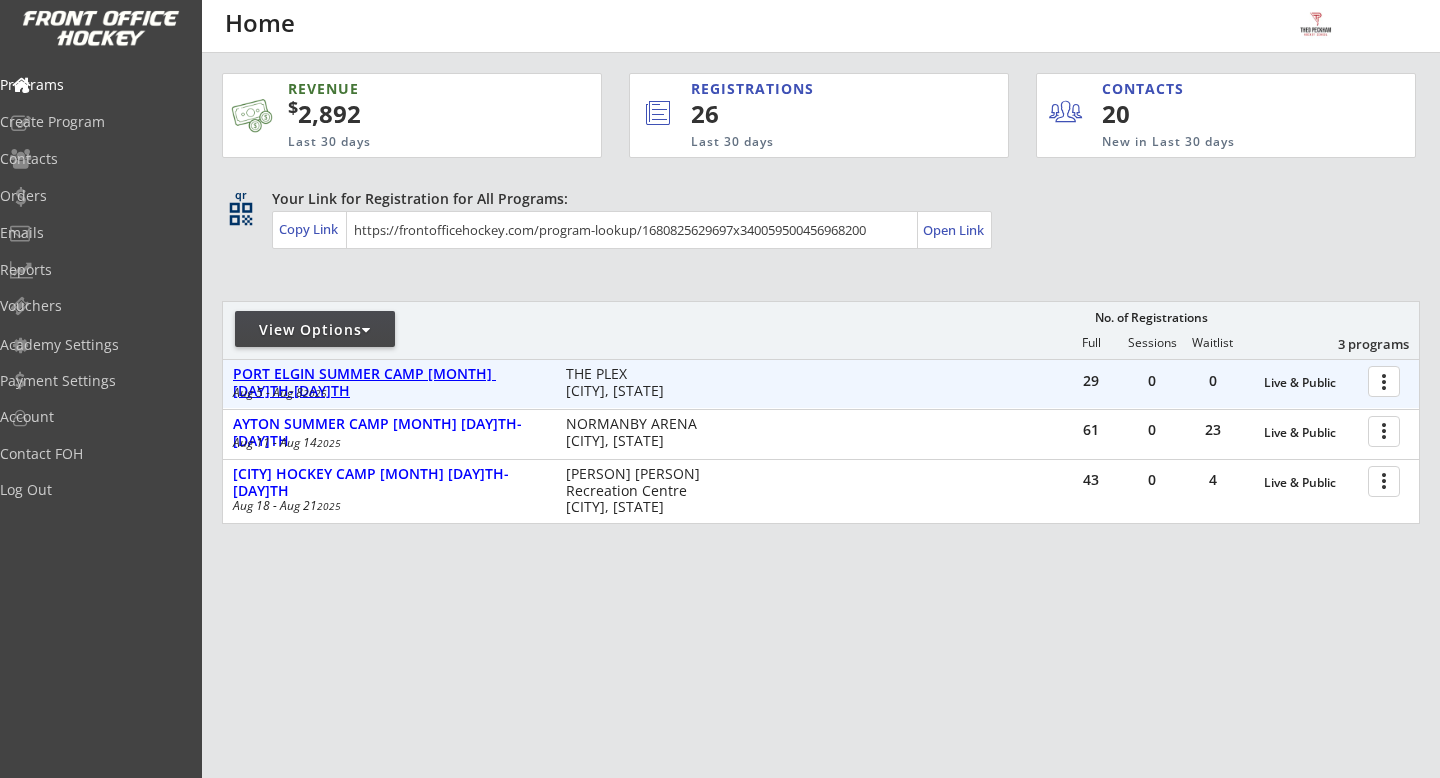 click on "PORT ELGIN SUMMER CAMP [MONTH] [DAY]TH-[DAY]TH" at bounding box center (389, 383) 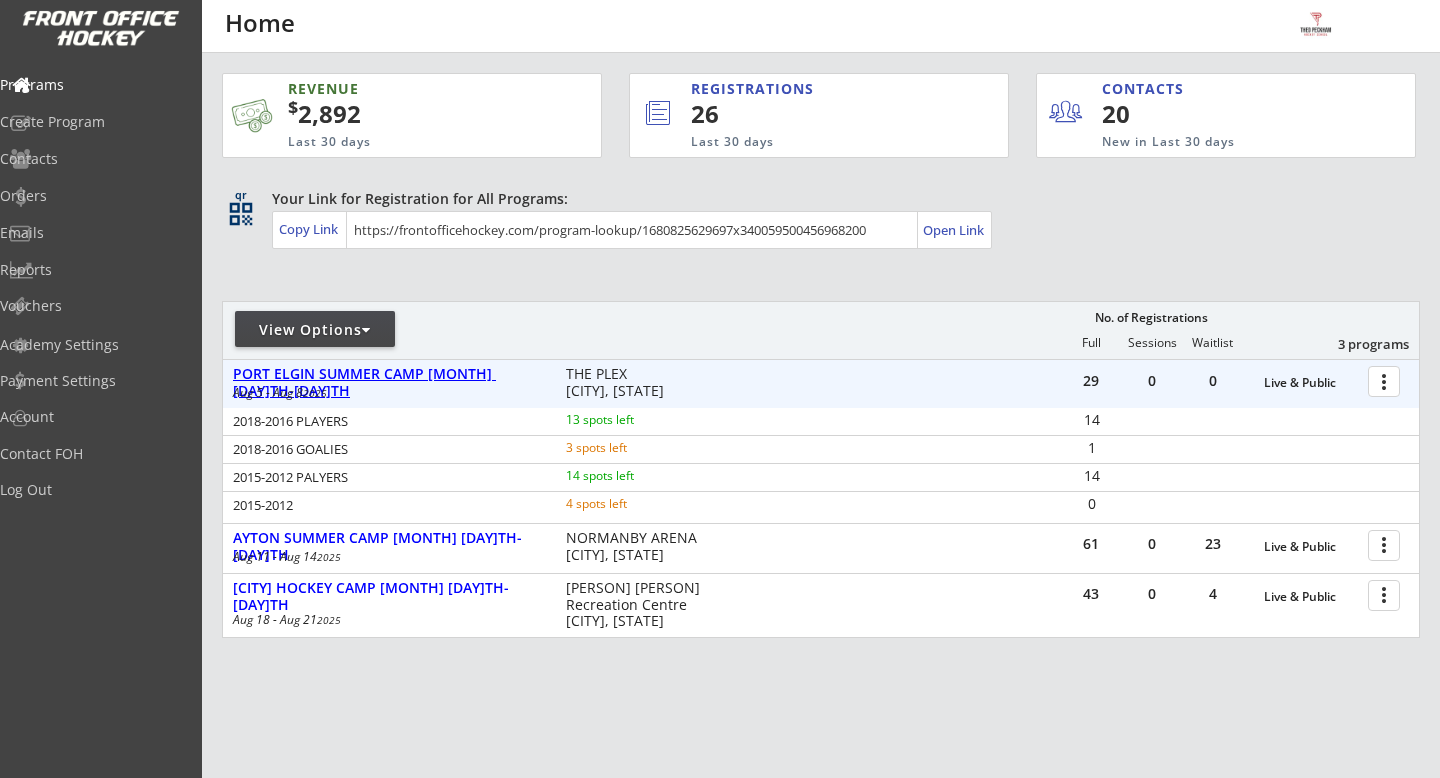 click on "[CITY] [MONTH] [DAY]TH-[DAY]TH" at bounding box center (389, 383) 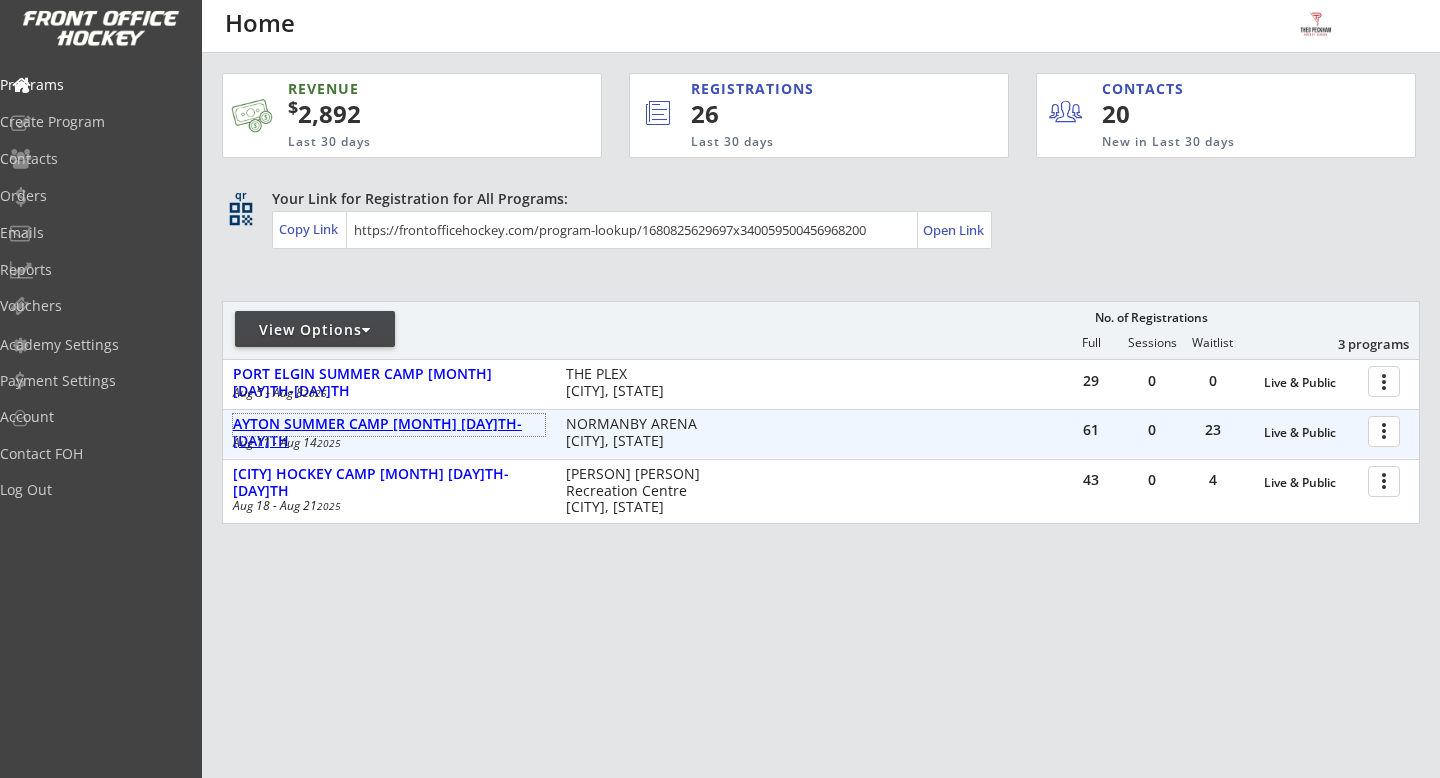 click on "[CITY] [MONTH] [DAY]TH-[DAY]TH" at bounding box center [389, 433] 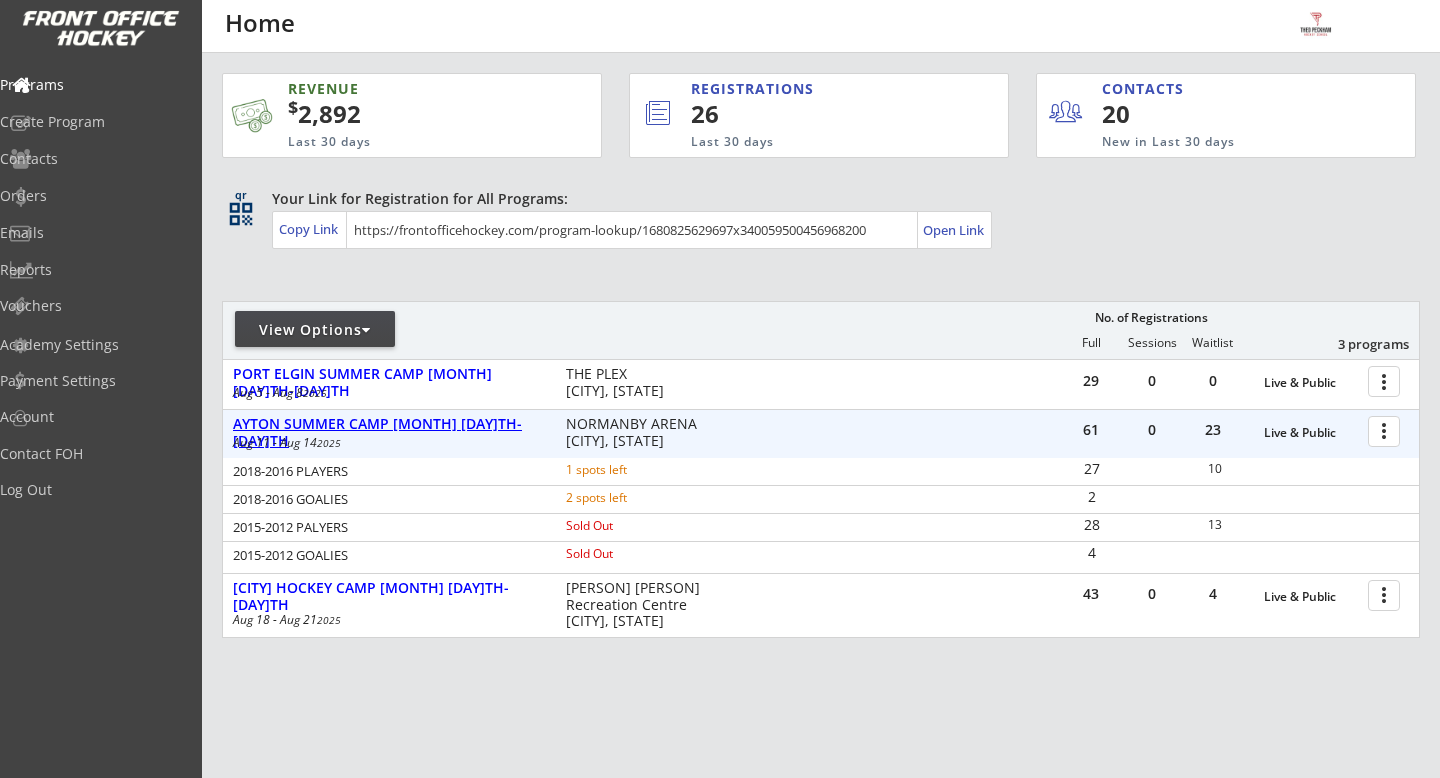 click on "[CITY] [MONTH] [DAY]TH-[DAY]TH" at bounding box center [389, 433] 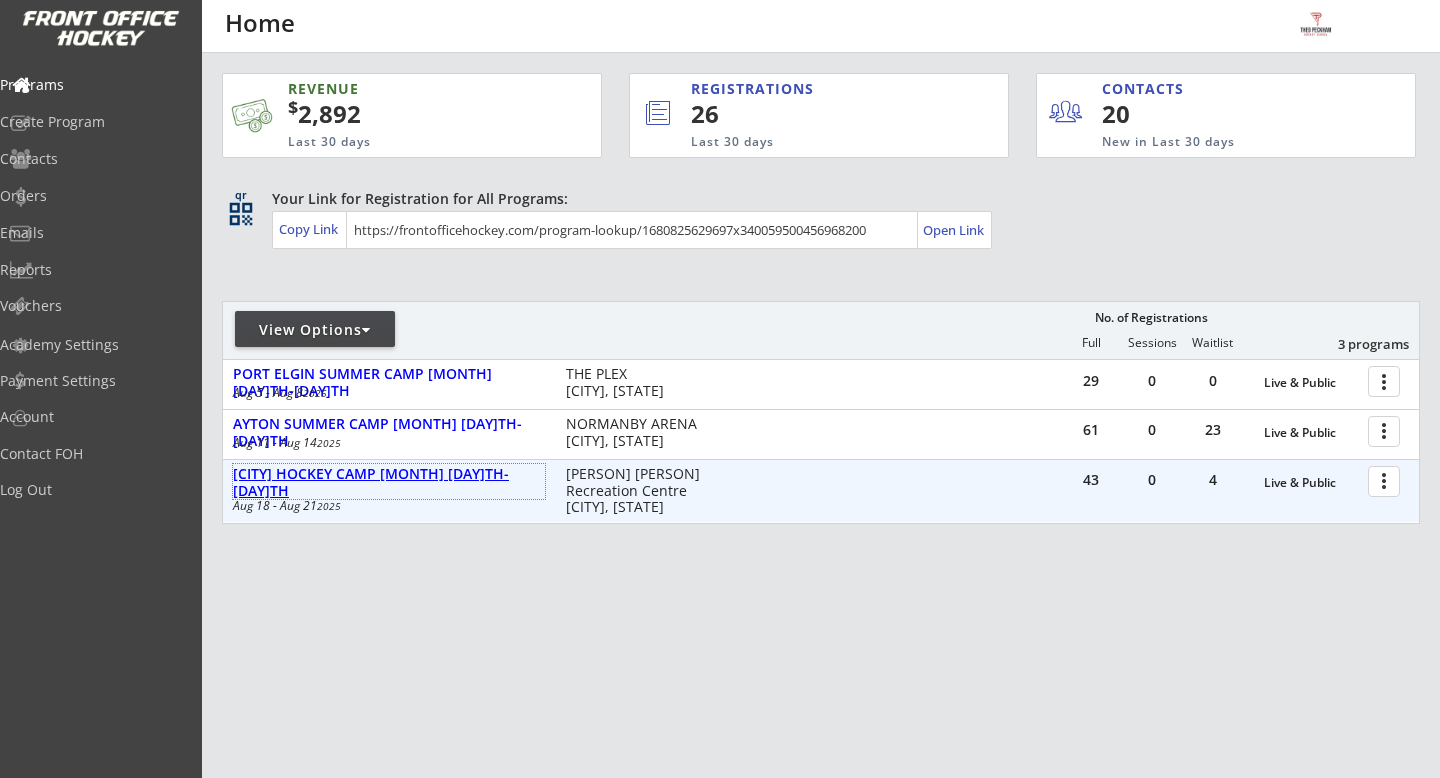 click on "[CITY] [MONTH] [DAY]TH-[DAY]TH" at bounding box center [389, 483] 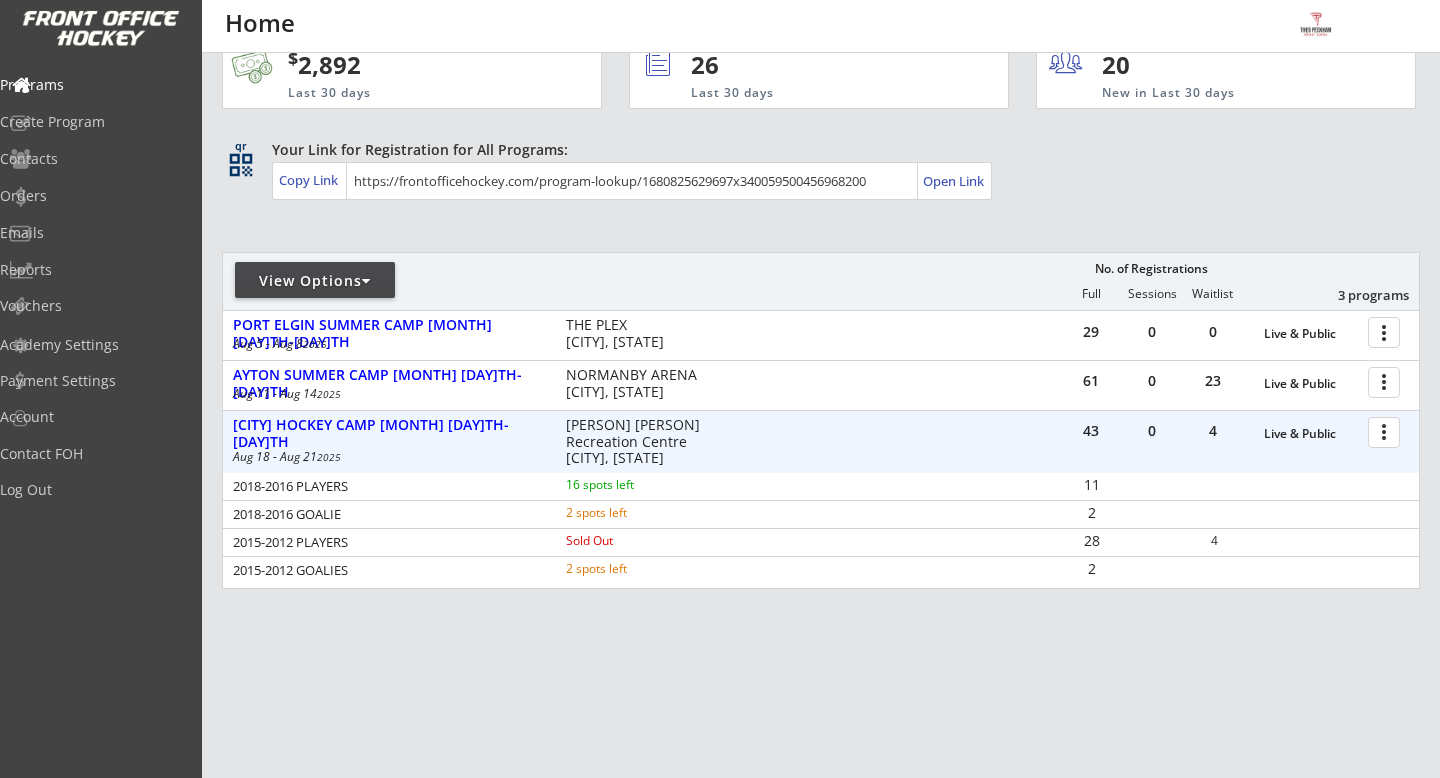 scroll, scrollTop: 58, scrollLeft: 0, axis: vertical 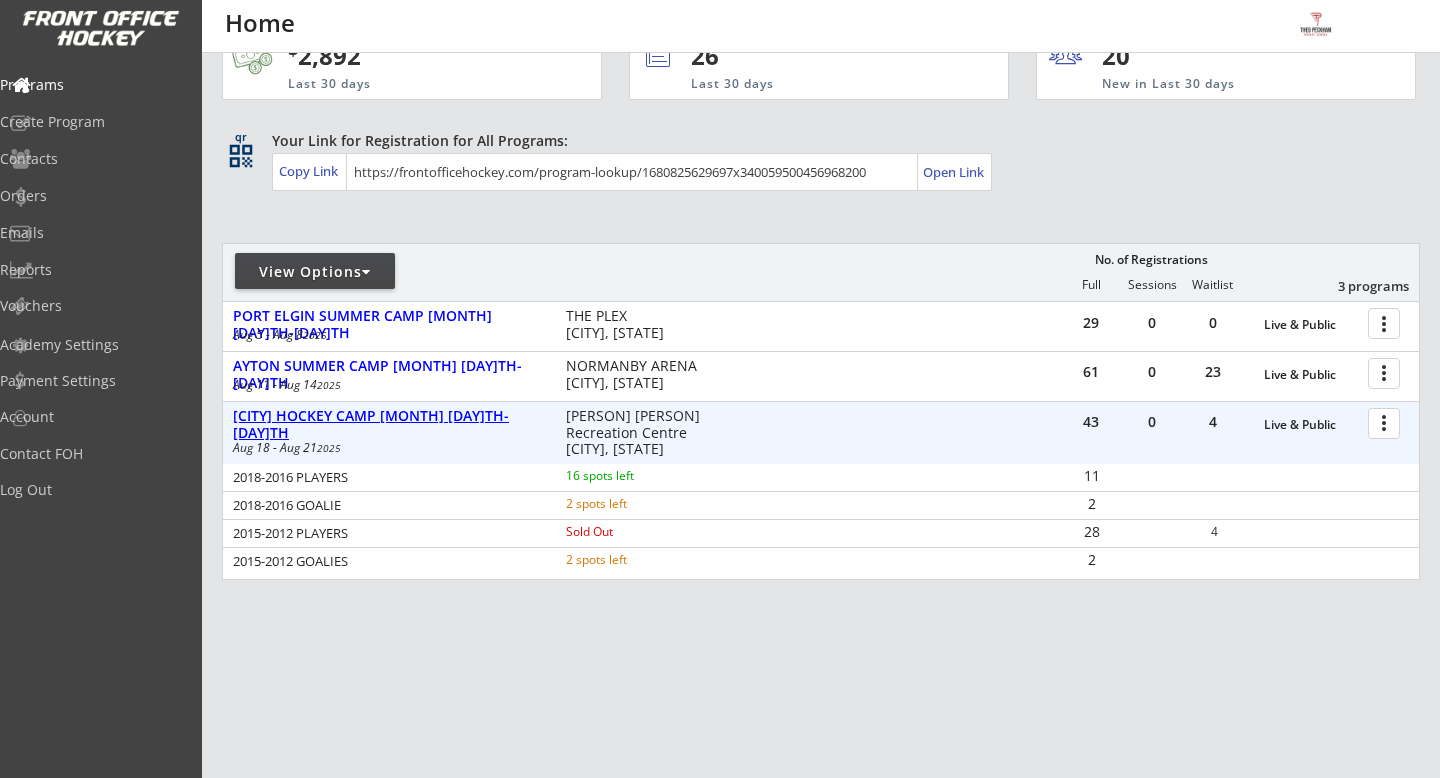 click on "[CITY] [MONTH] [DAY]TH-[DAY]TH" at bounding box center [389, 425] 